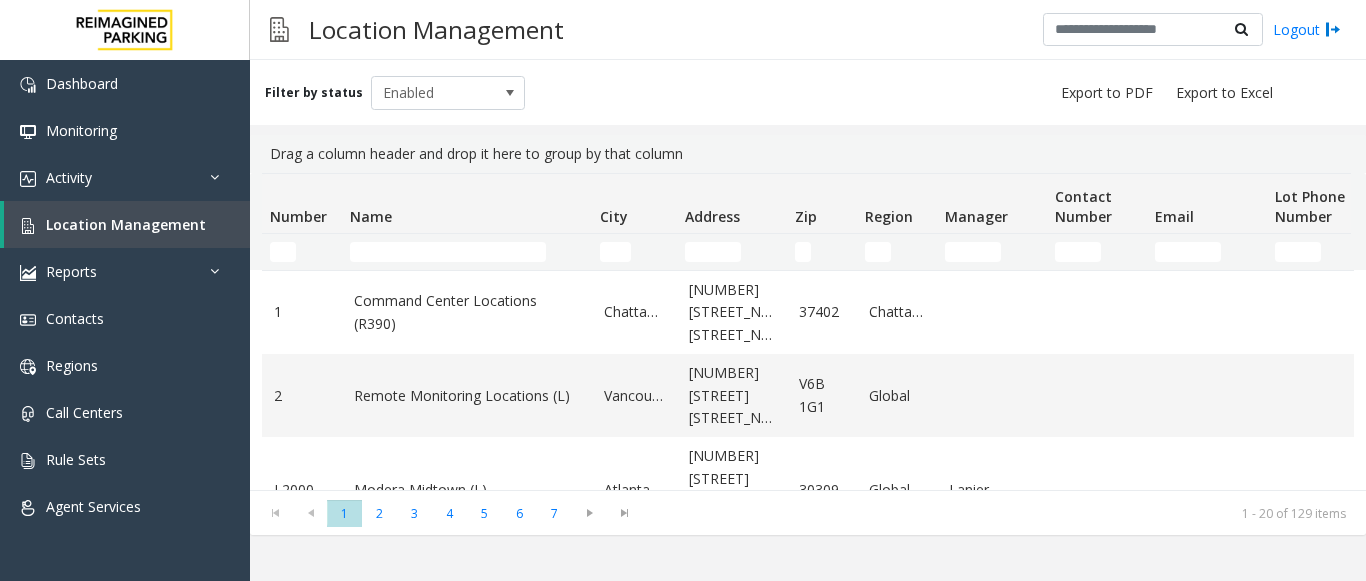 scroll, scrollTop: 0, scrollLeft: 0, axis: both 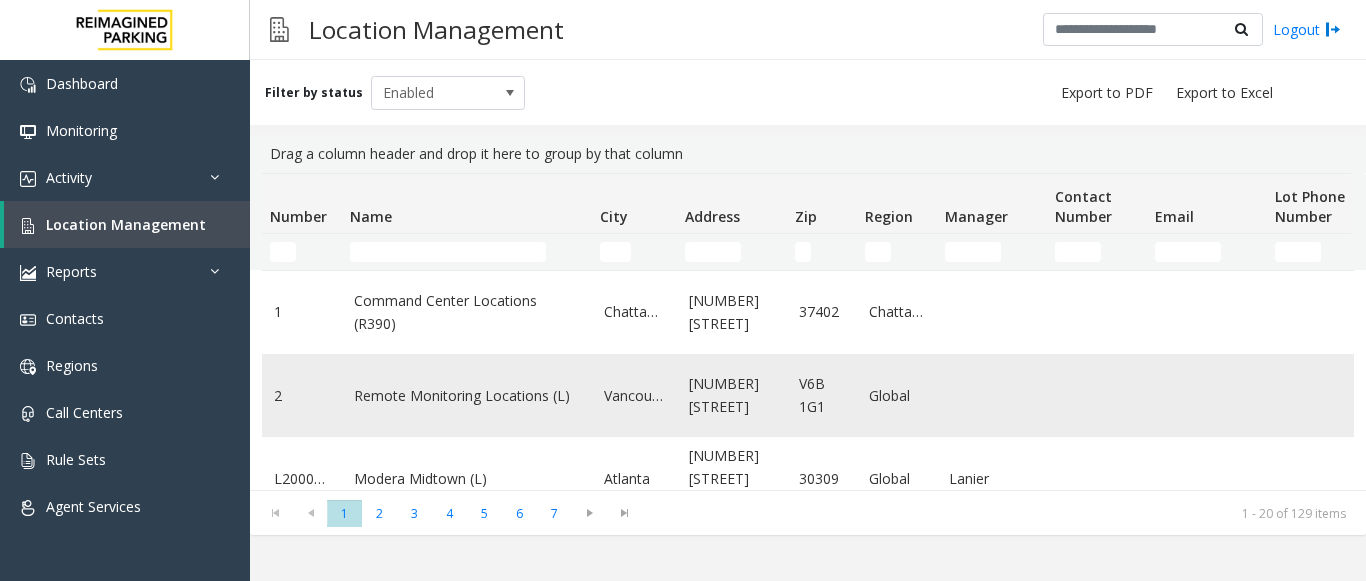 click 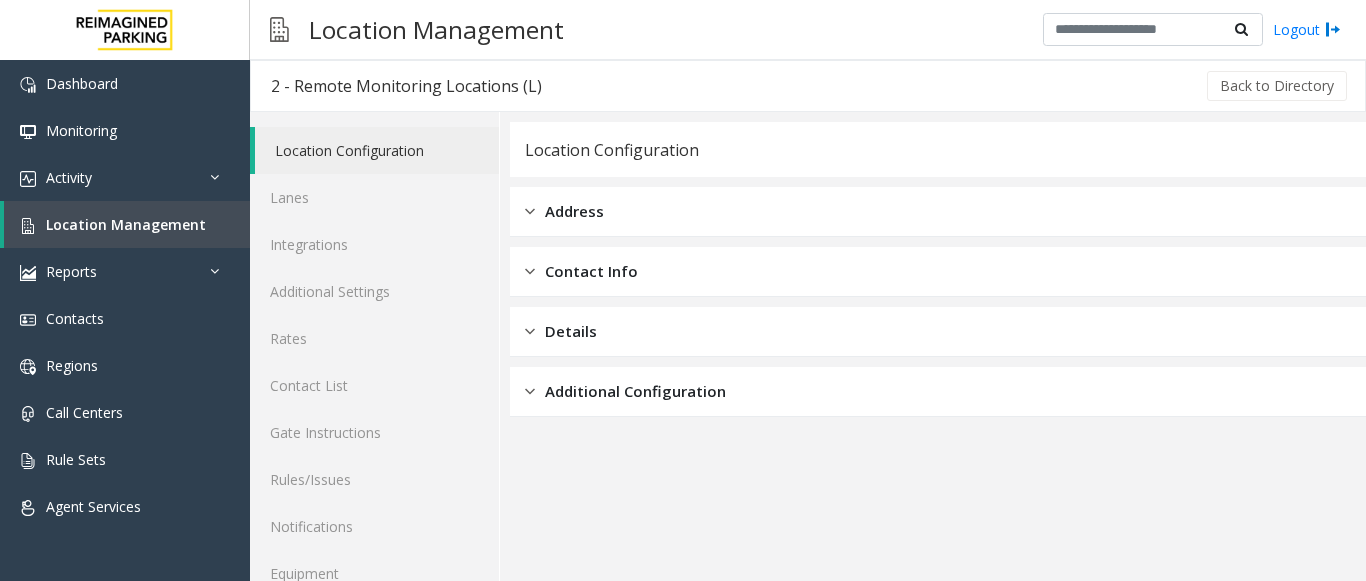 click on "Location Configuration Address Contact Info Details Additional Configuration" 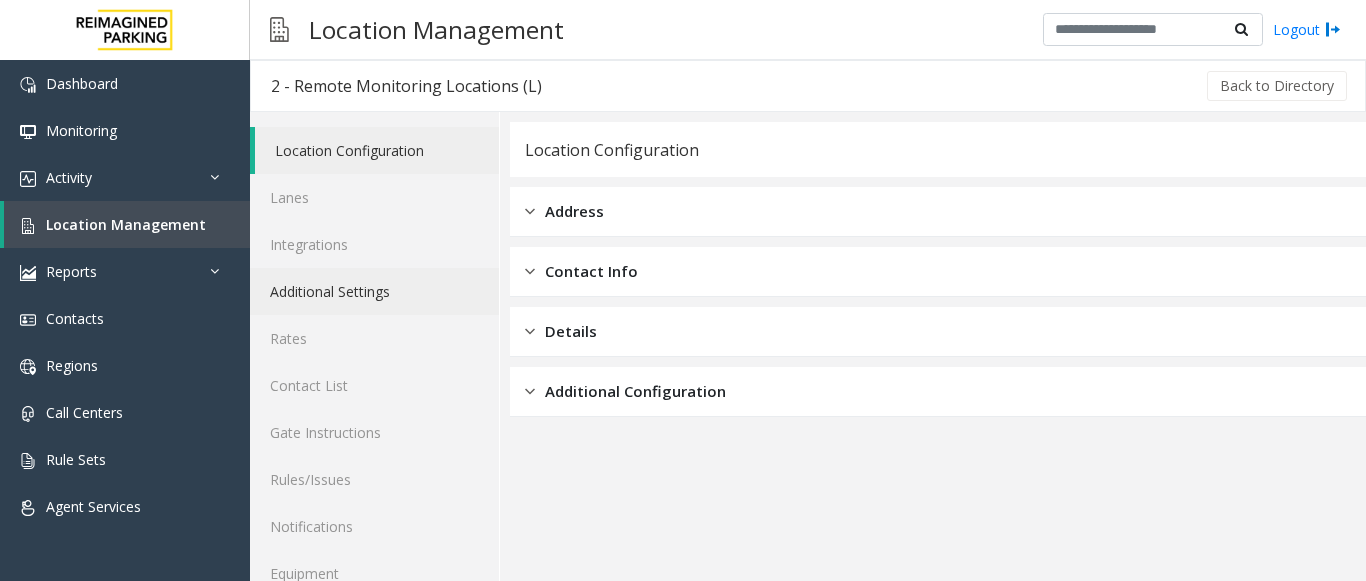 click on "Additional Settings" 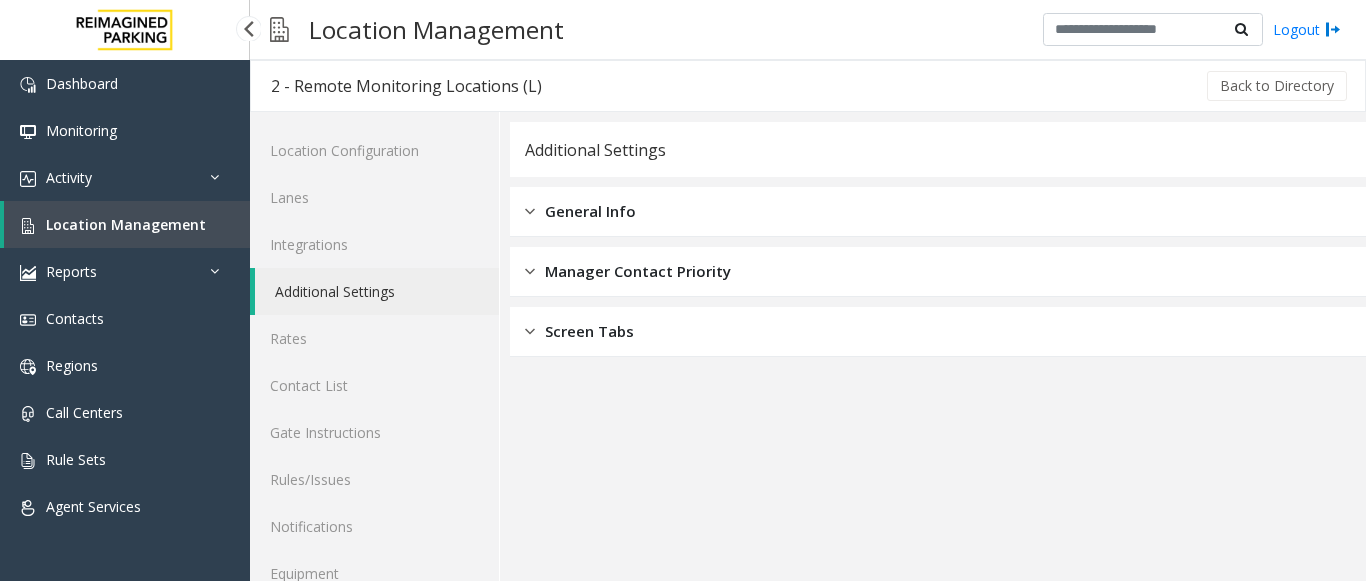 click on "Location Management" at bounding box center [126, 224] 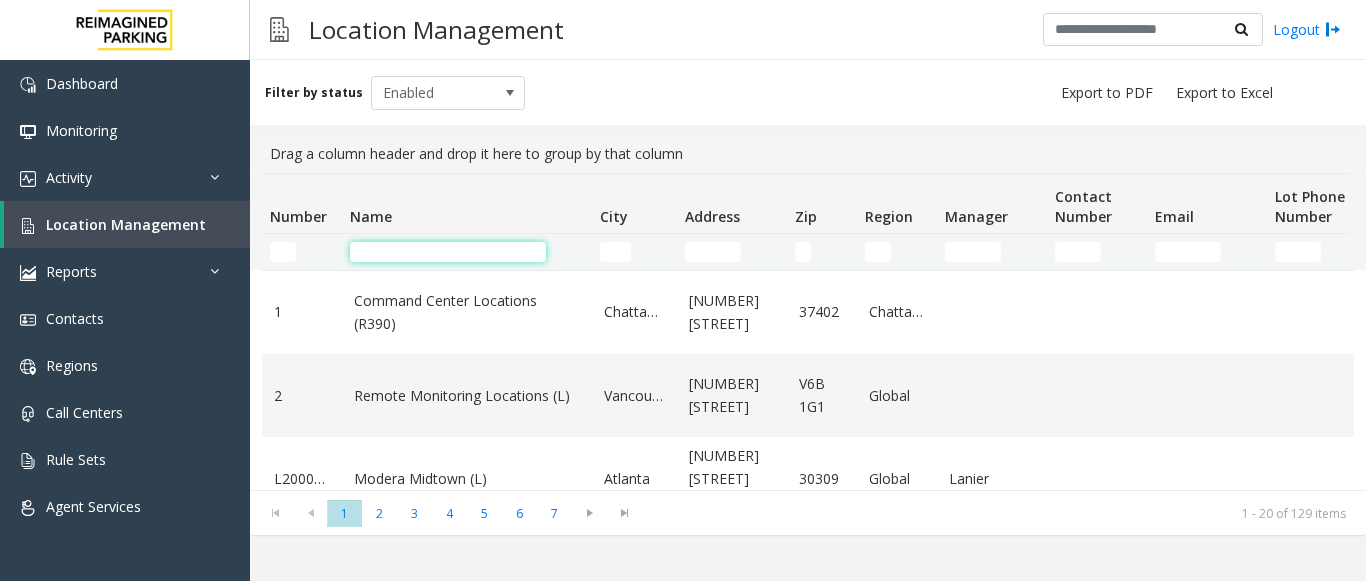 click 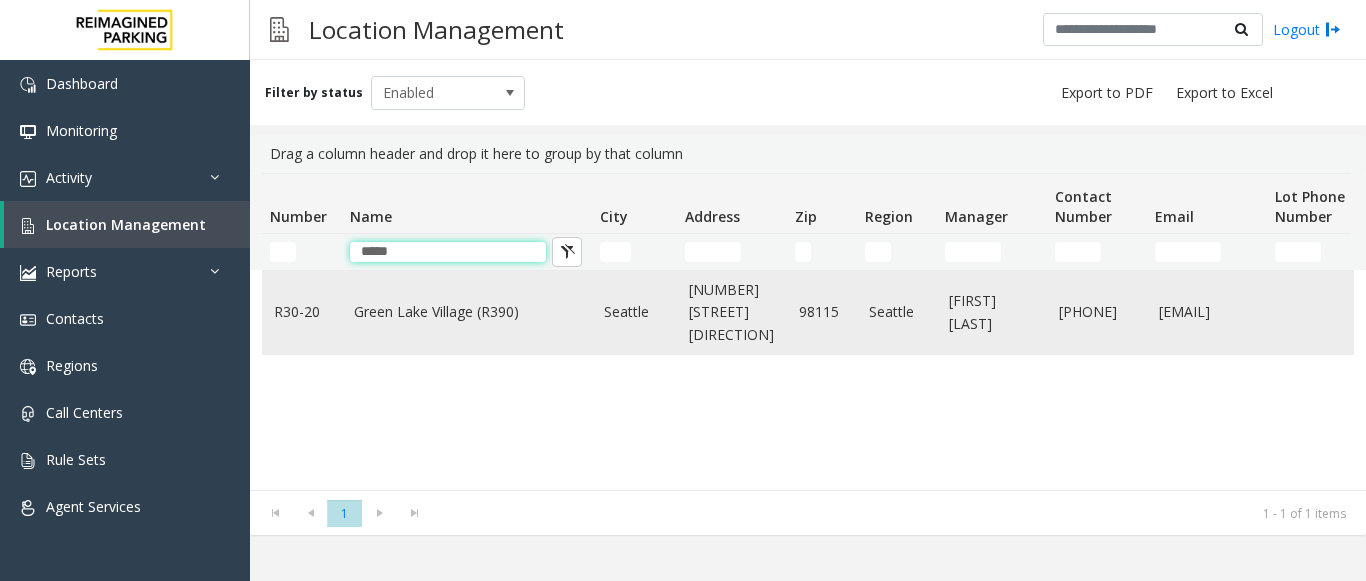type on "*****" 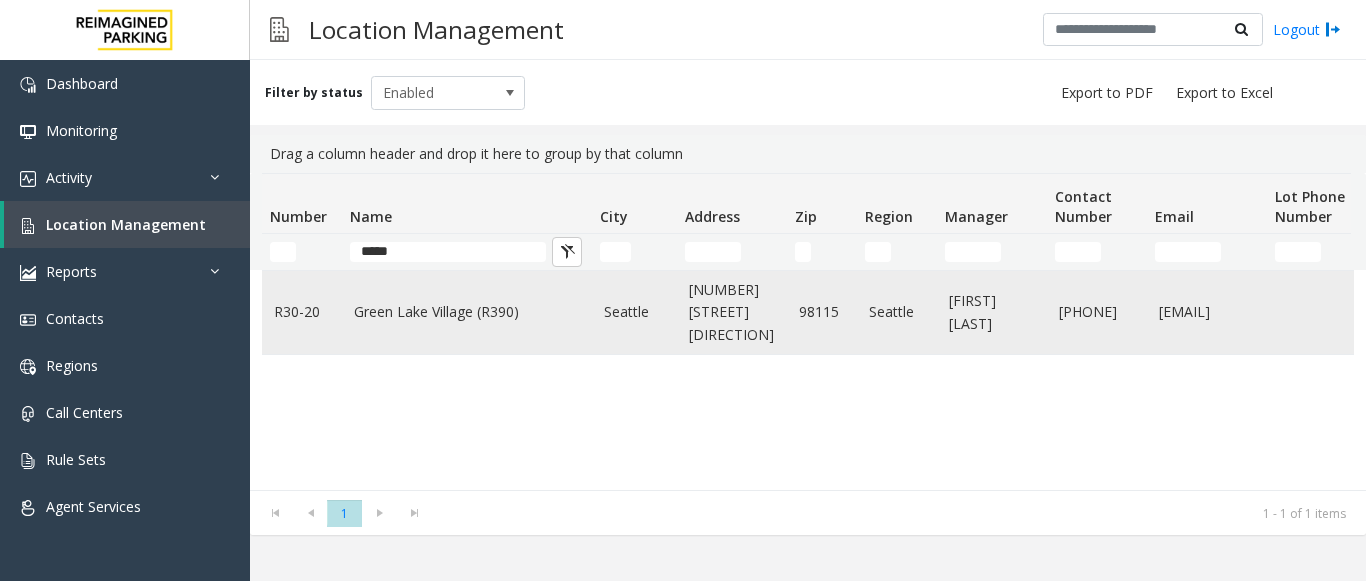 click on "Green Lake Village (R390)" 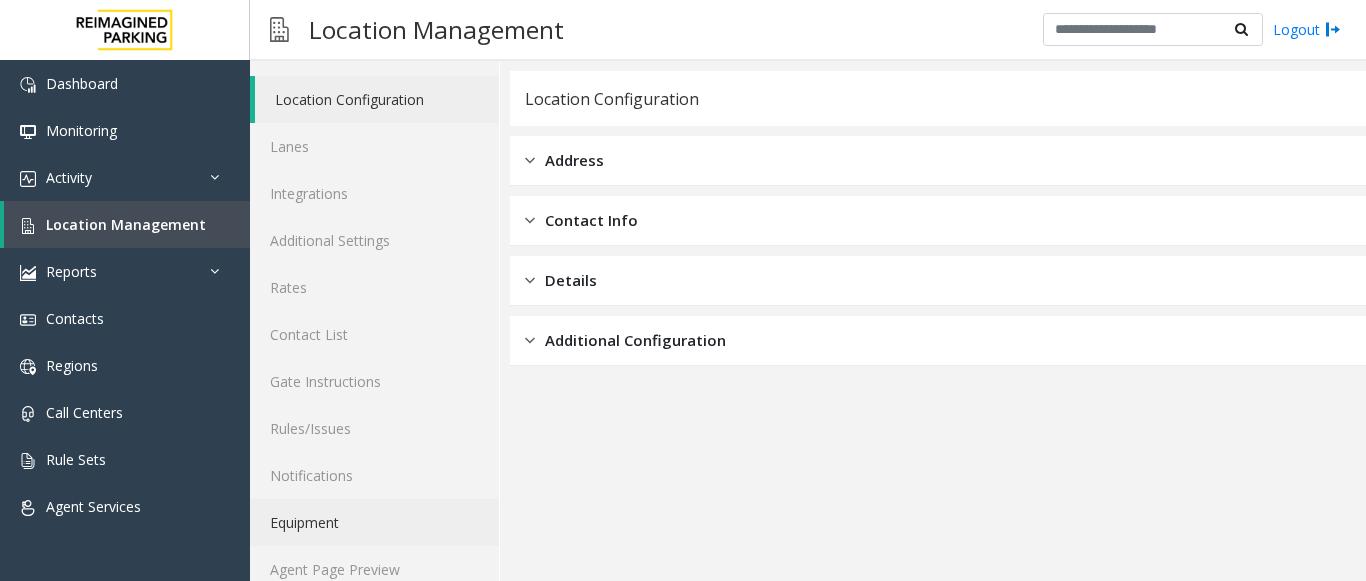 scroll, scrollTop: 78, scrollLeft: 0, axis: vertical 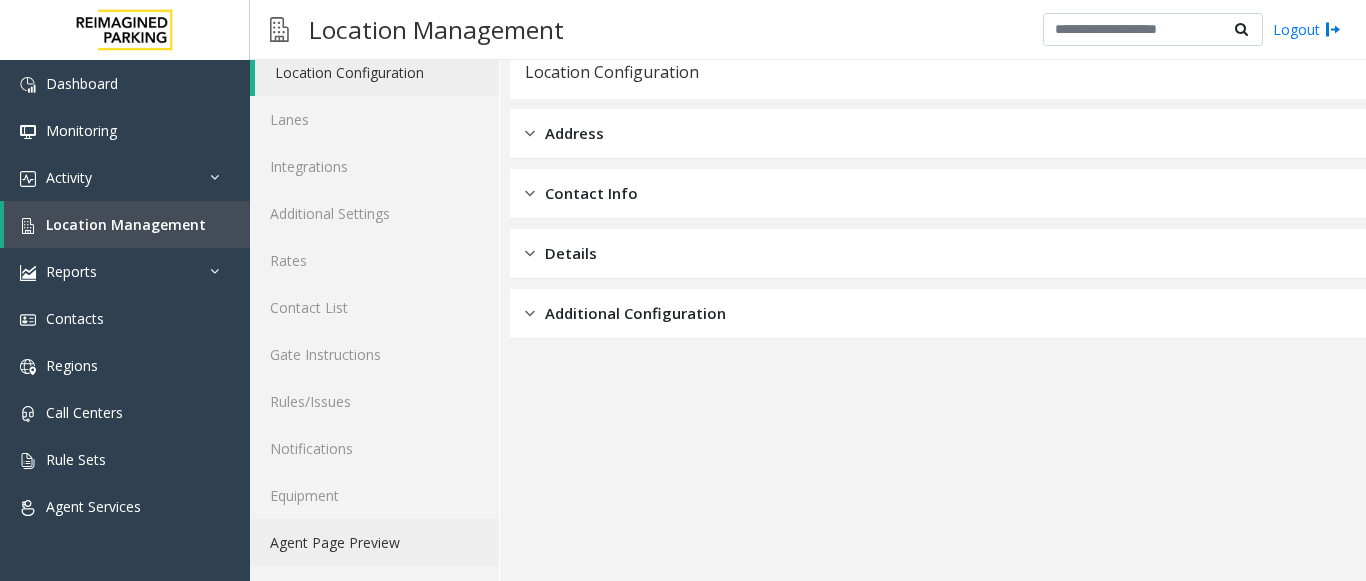 click on "Agent Page Preview" 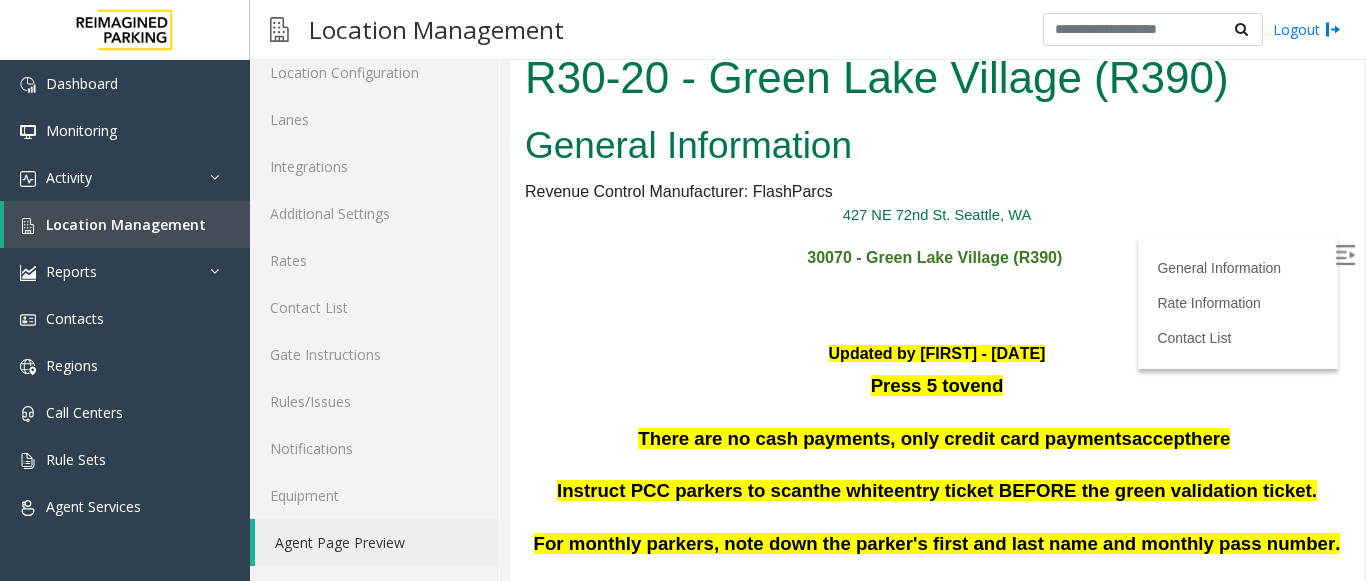 scroll, scrollTop: 0, scrollLeft: 0, axis: both 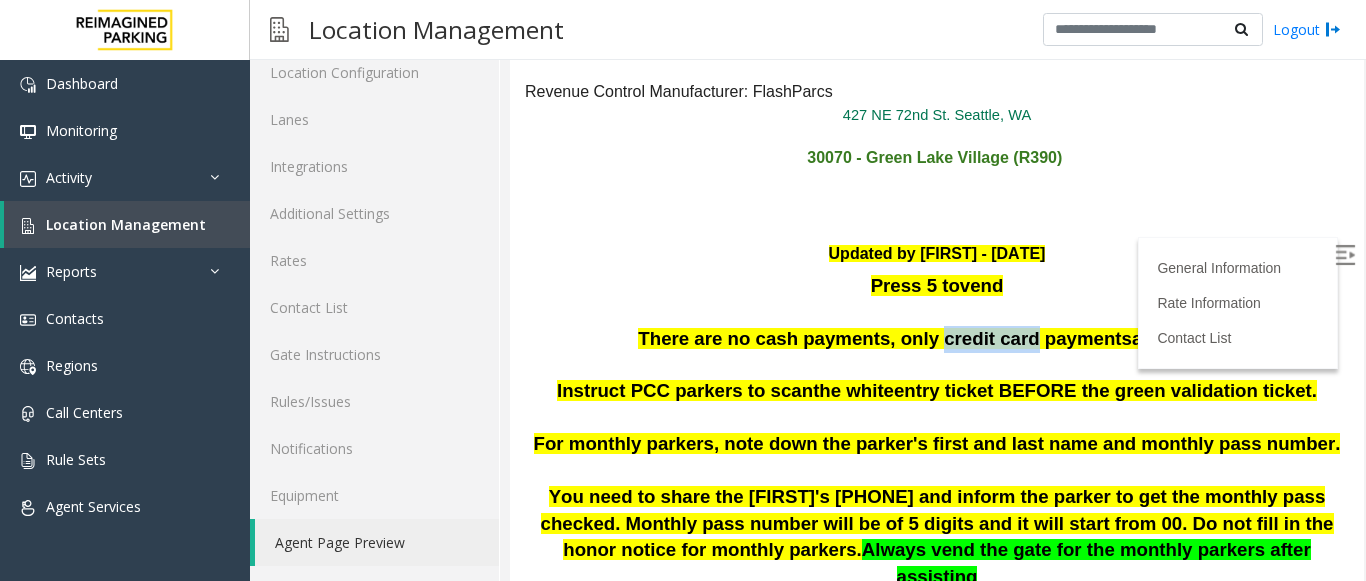 drag, startPoint x: 927, startPoint y: 338, endPoint x: 1021, endPoint y: 349, distance: 94.641426 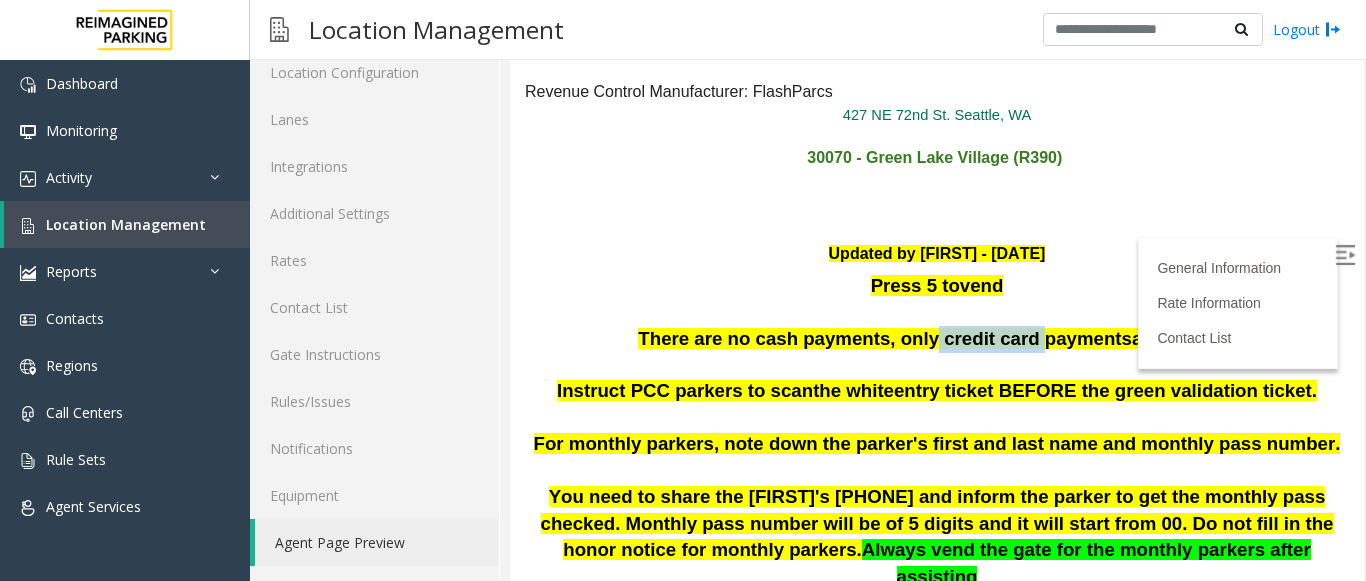 drag, startPoint x: 1024, startPoint y: 346, endPoint x: 920, endPoint y: 335, distance: 104.58012 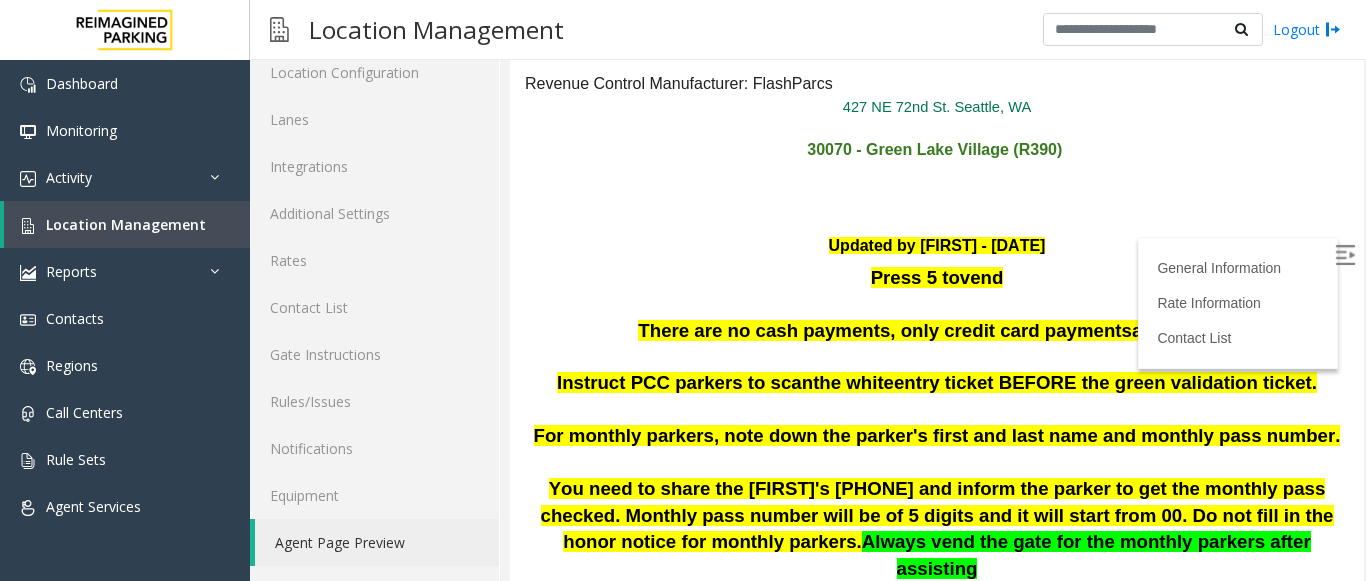 scroll, scrollTop: 0, scrollLeft: 0, axis: both 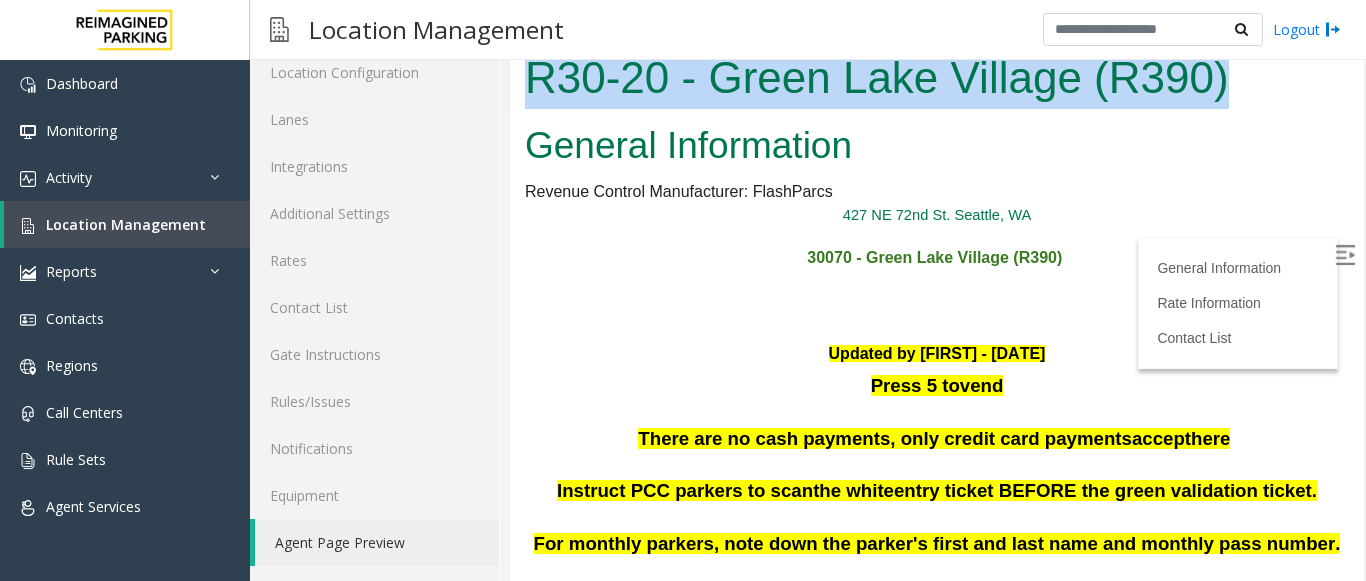 drag, startPoint x: 1249, startPoint y: 83, endPoint x: 527, endPoint y: 112, distance: 722.58215 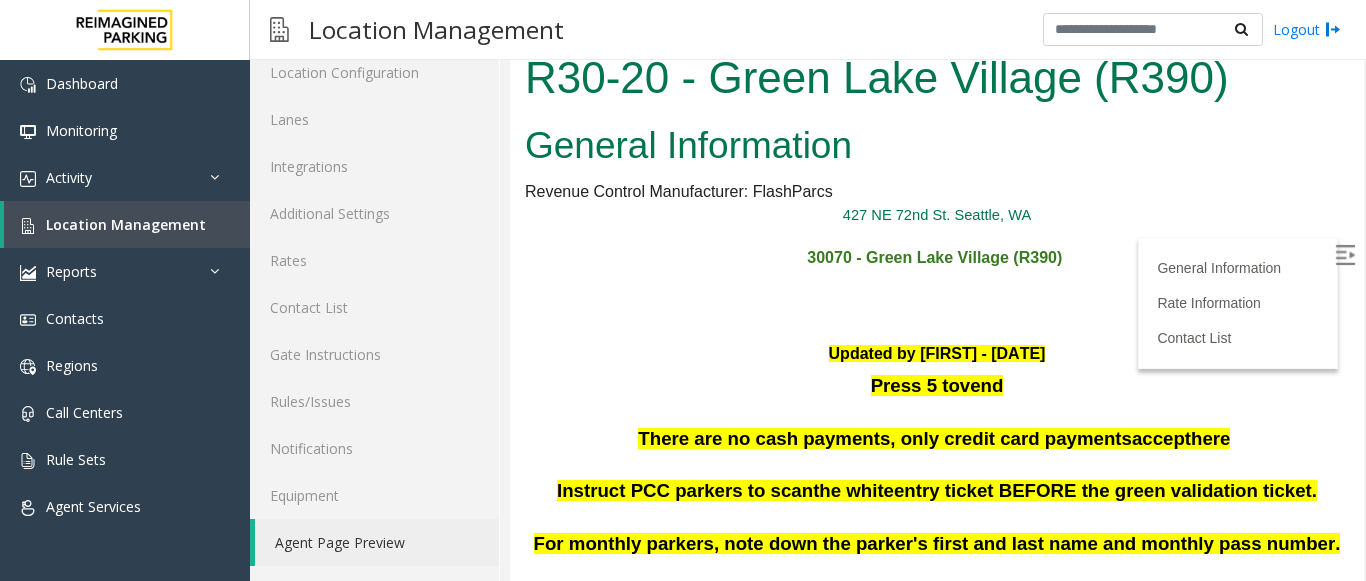 click at bounding box center [937, 309] 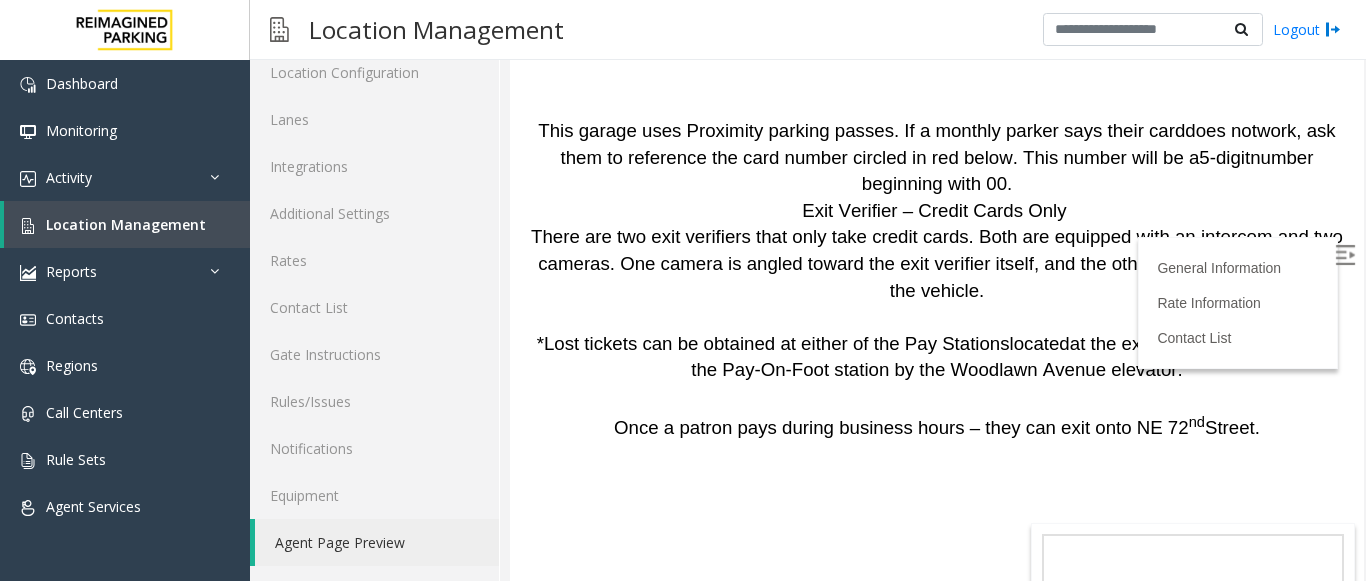 scroll, scrollTop: 5084, scrollLeft: 0, axis: vertical 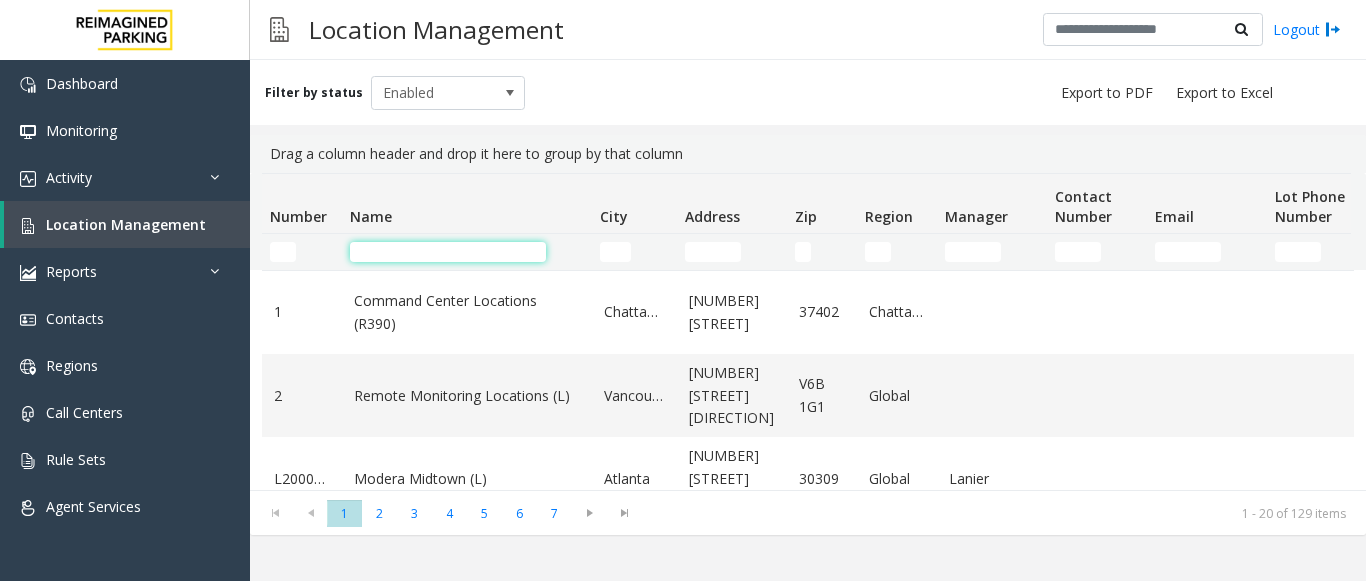 click 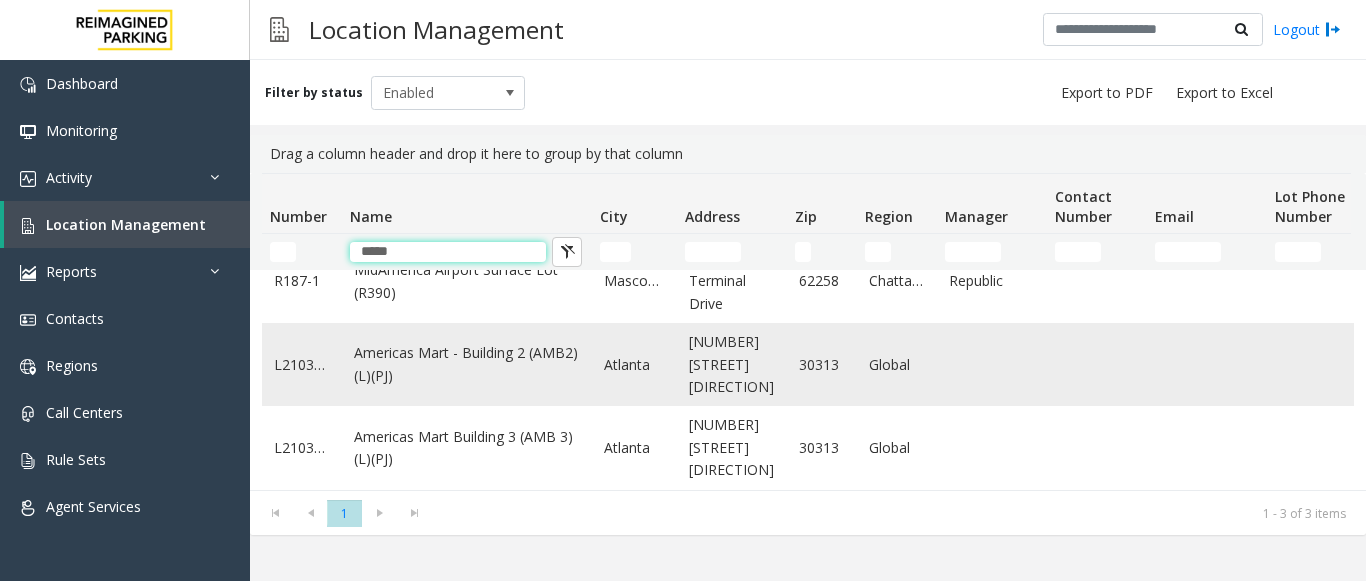 scroll, scrollTop: 47, scrollLeft: 0, axis: vertical 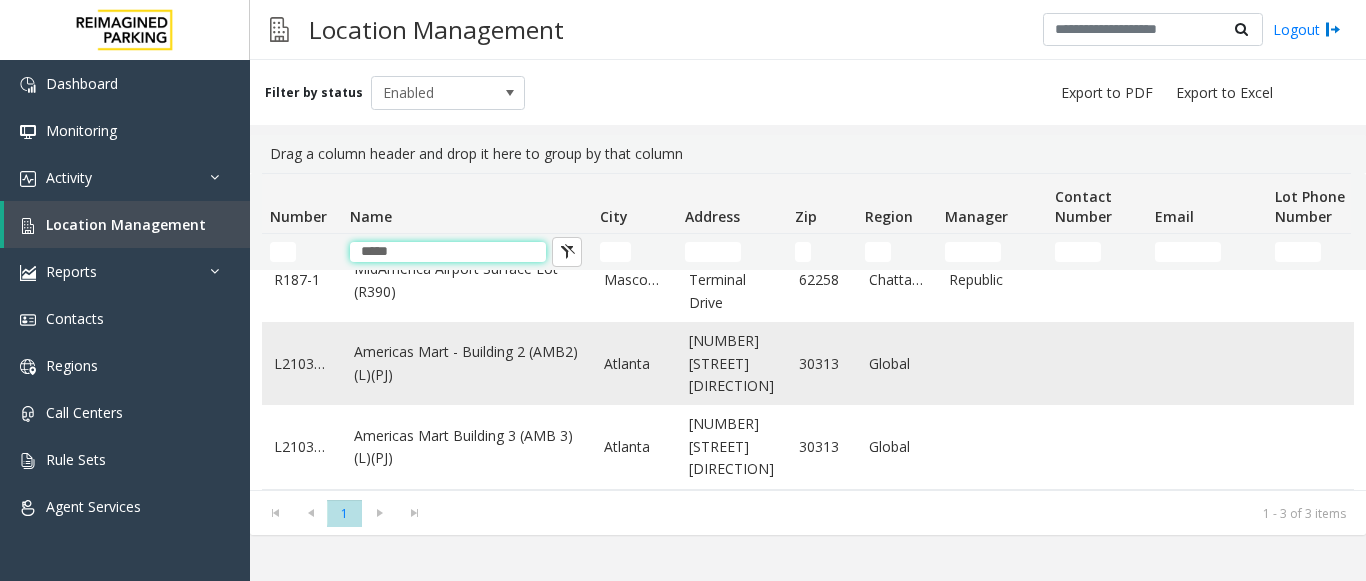 type on "*****" 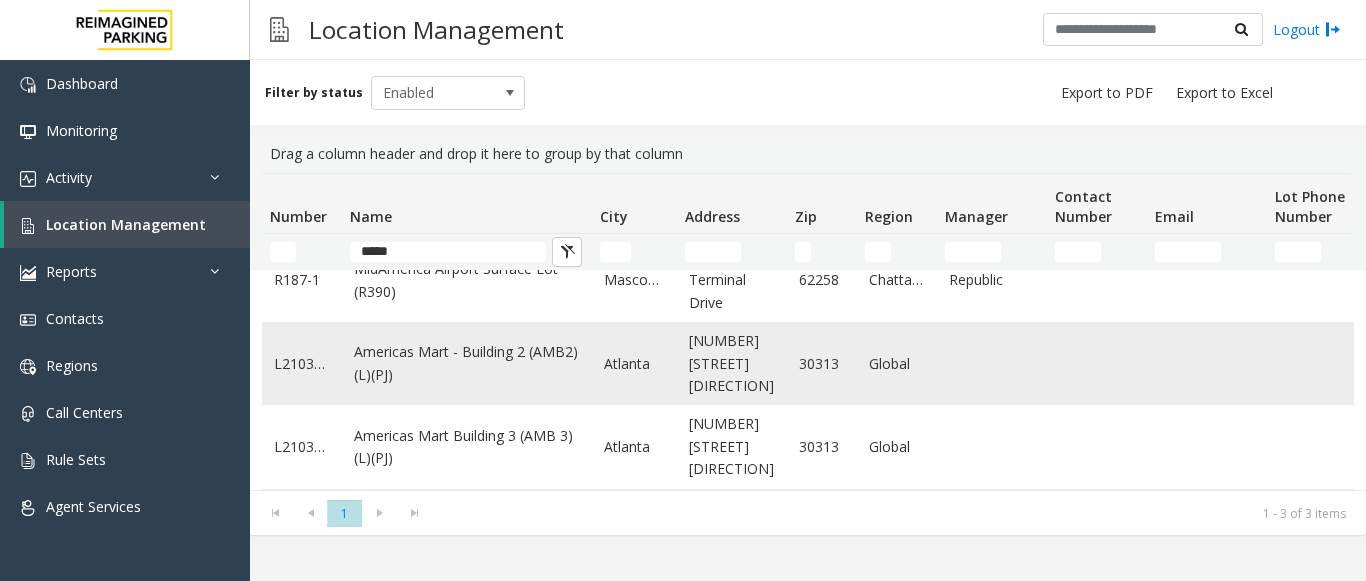click on "Americas Mart - Building 2 (AMB2) (L)(PJ)" 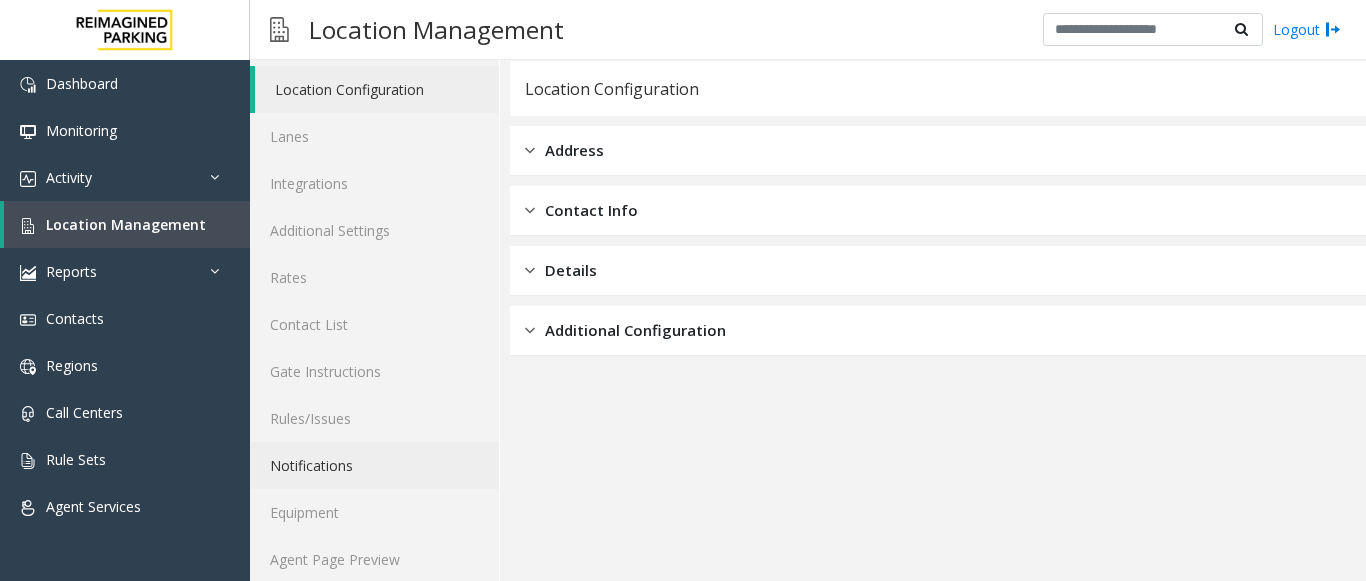 scroll, scrollTop: 78, scrollLeft: 0, axis: vertical 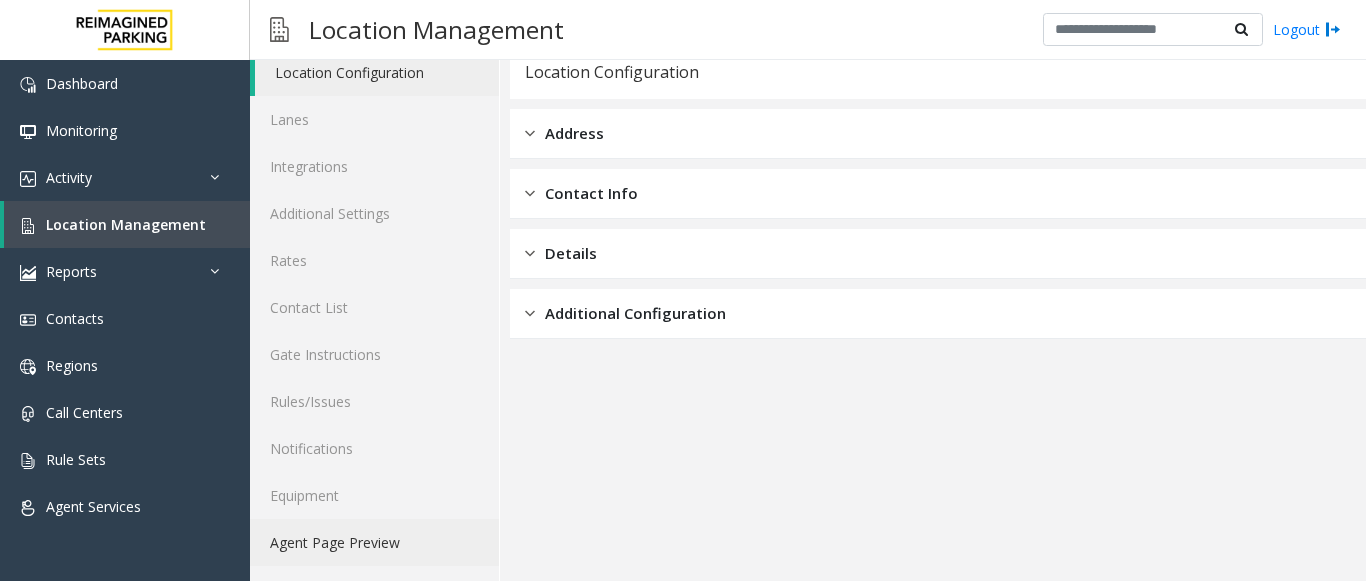 click on "Agent Page Preview" 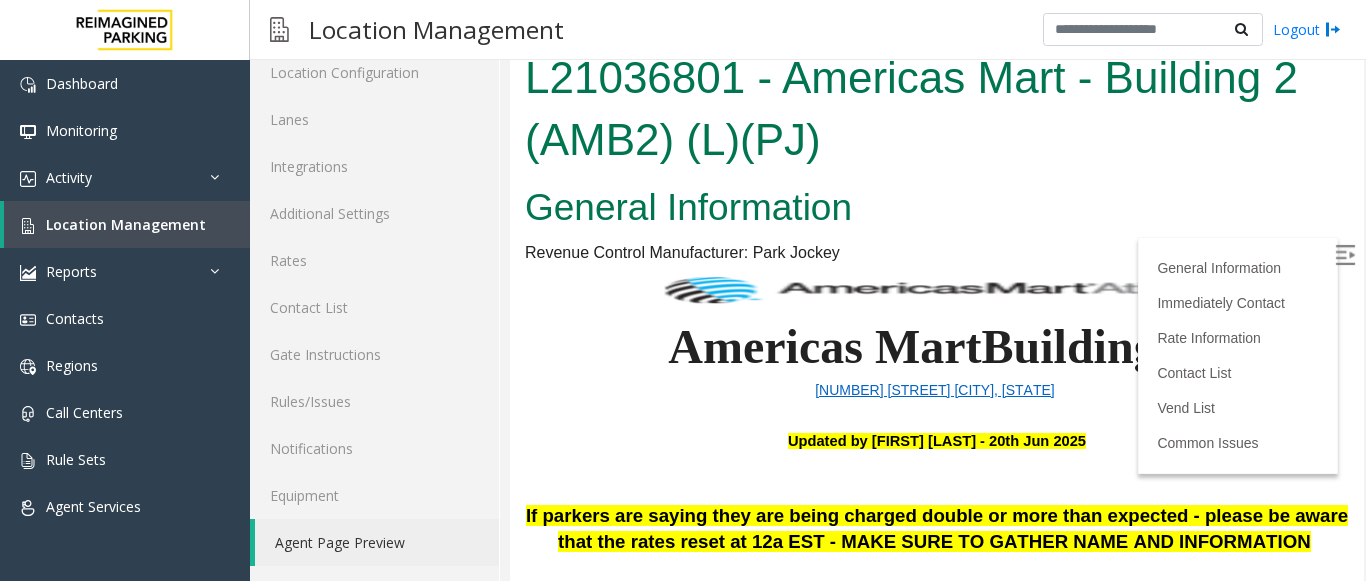 scroll, scrollTop: 0, scrollLeft: 0, axis: both 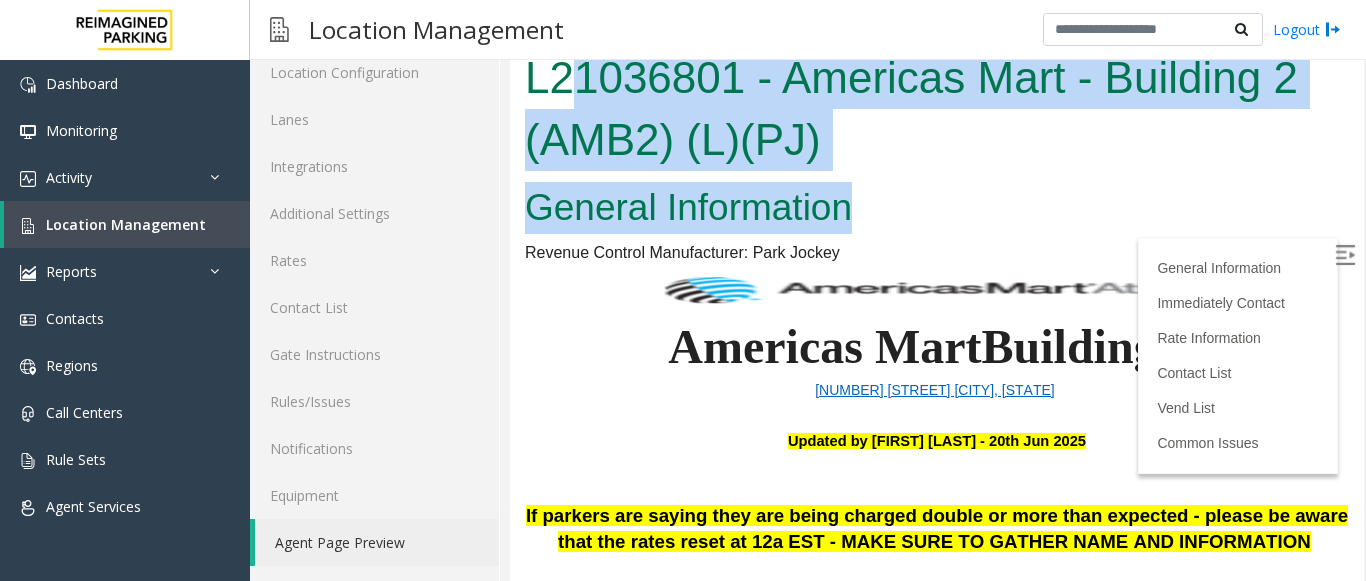 drag, startPoint x: 882, startPoint y: 180, endPoint x: 572, endPoint y: 101, distance: 319.9078 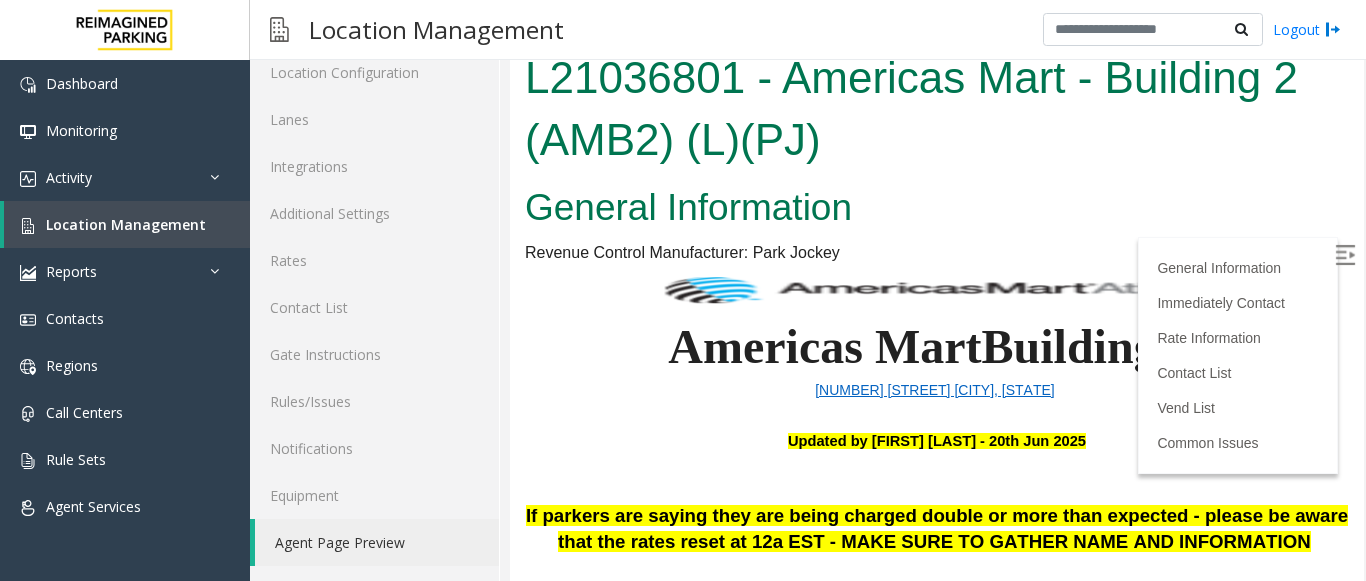 click at bounding box center [1345, 255] 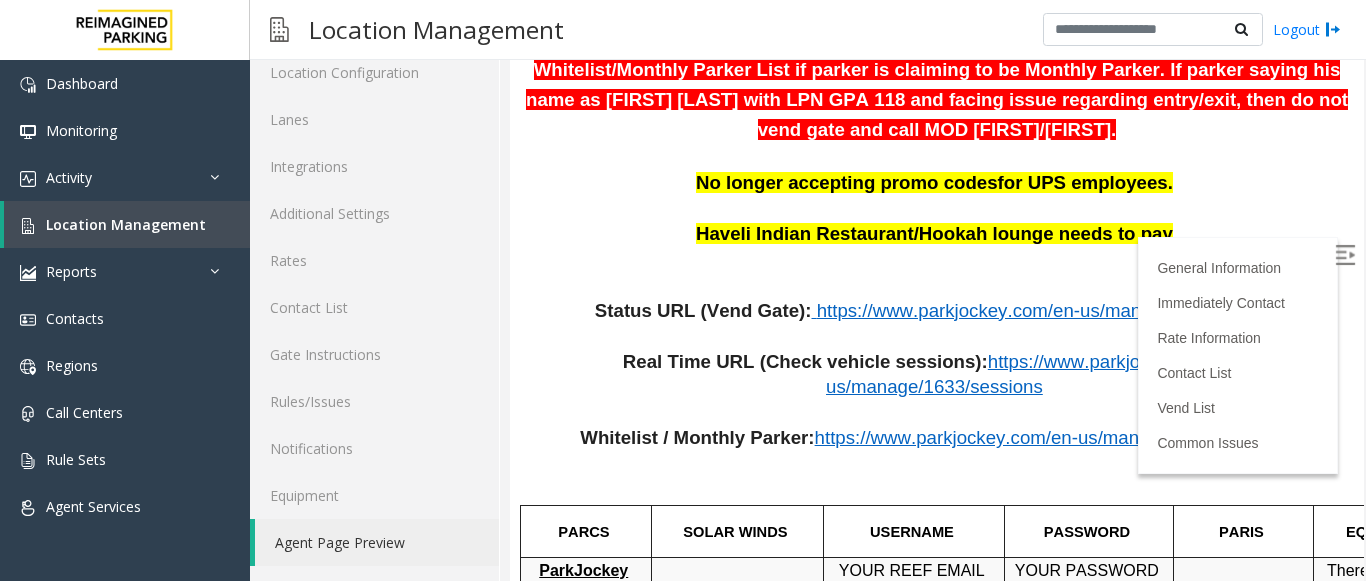 scroll, scrollTop: 600, scrollLeft: 0, axis: vertical 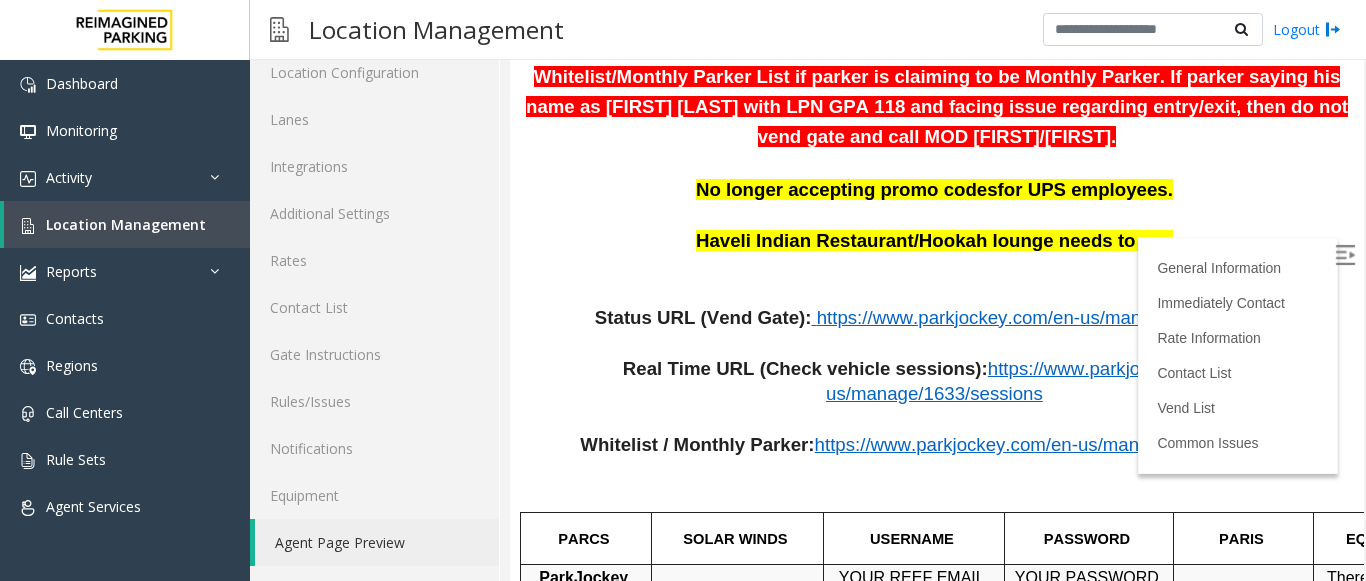 click at bounding box center [937, 267] 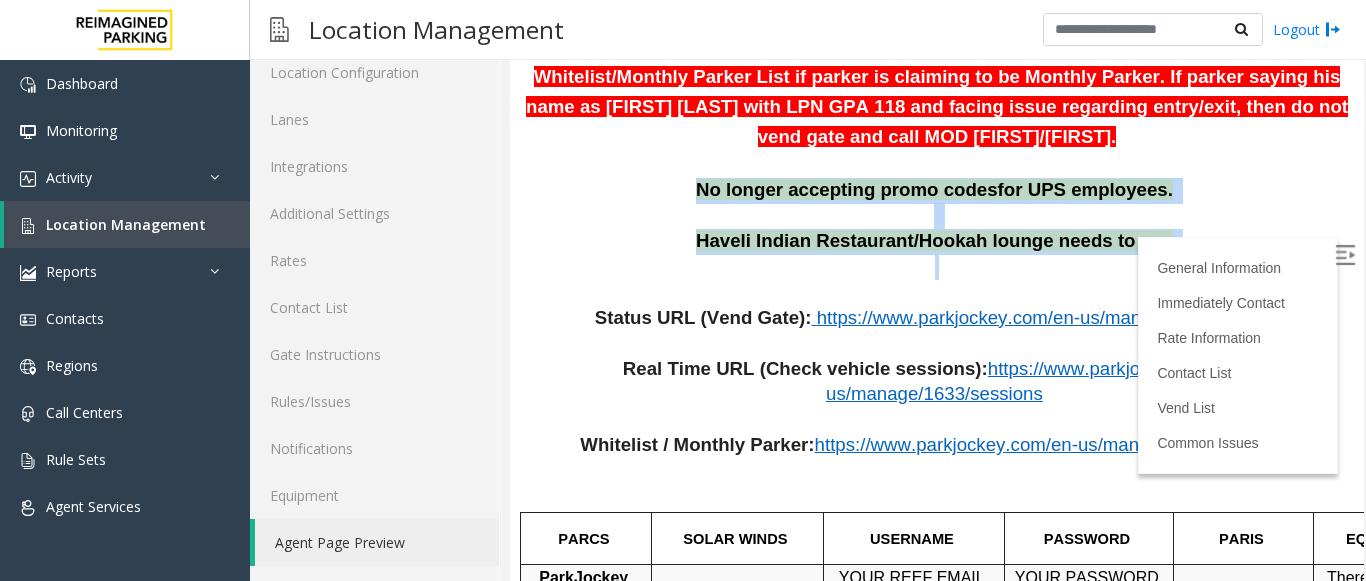 drag, startPoint x: 692, startPoint y: 199, endPoint x: 1142, endPoint y: 268, distance: 455.25928 